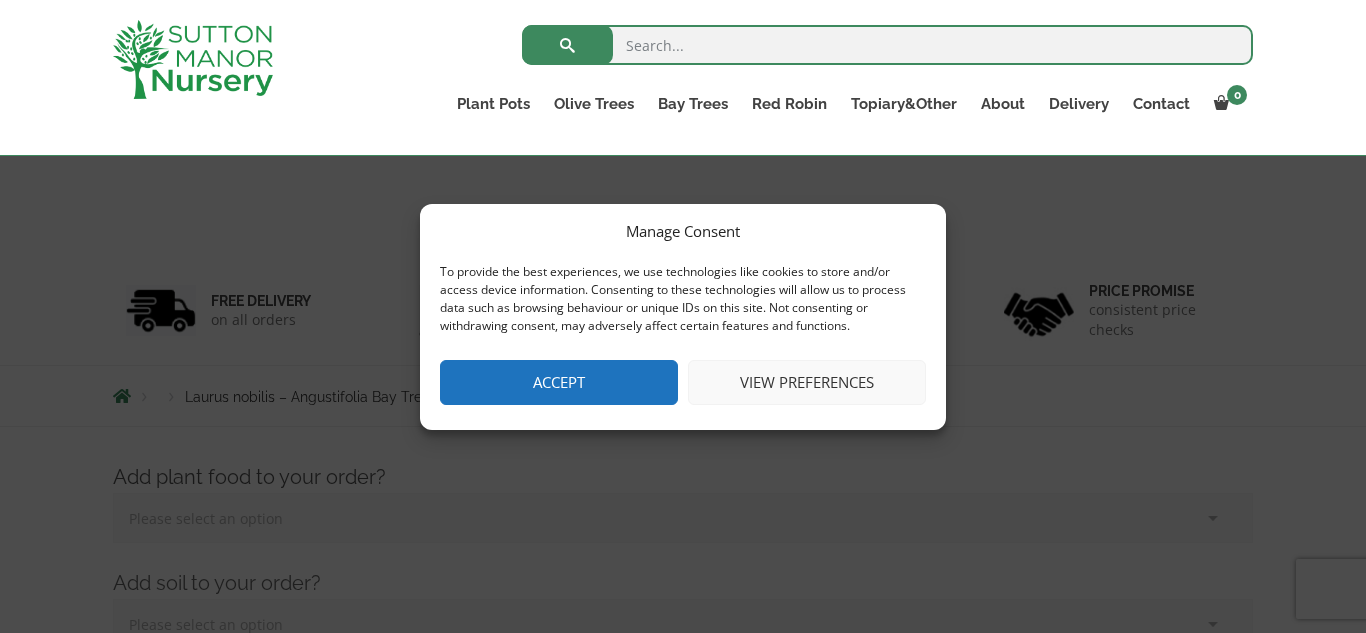 scroll, scrollTop: 364, scrollLeft: 0, axis: vertical 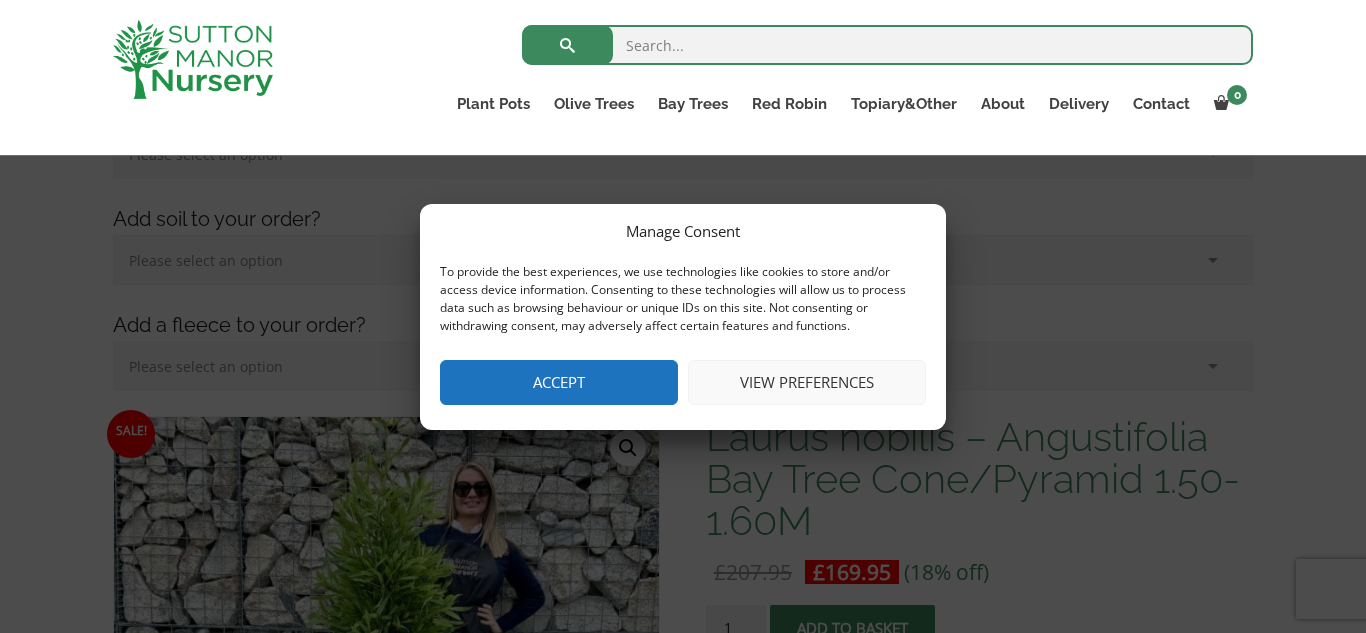 click on "Accept" at bounding box center (559, 382) 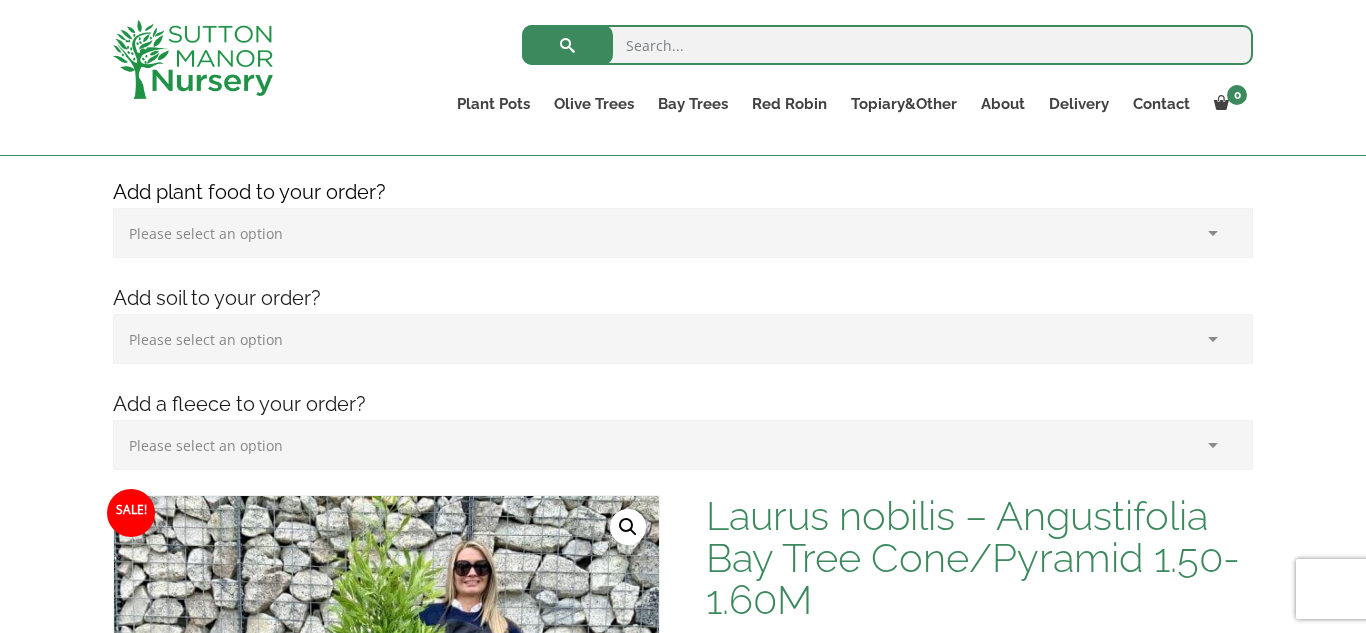 scroll, scrollTop: 284, scrollLeft: 0, axis: vertical 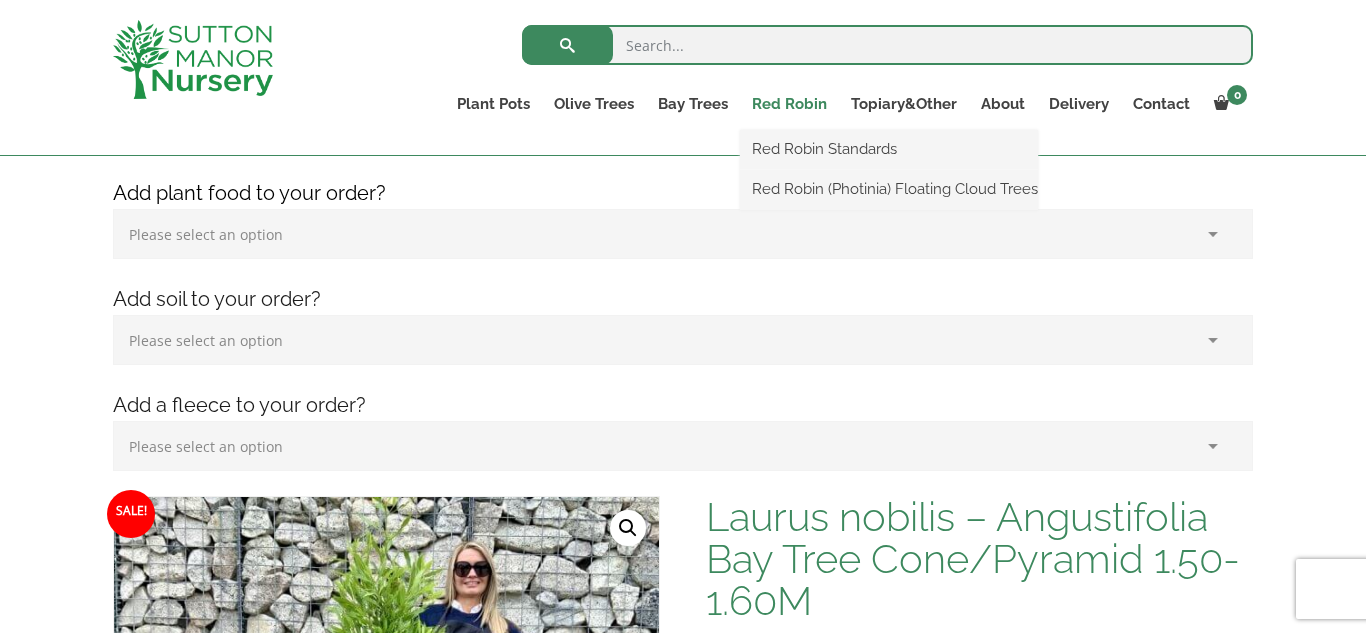 click on "Red Robin" at bounding box center [789, 104] 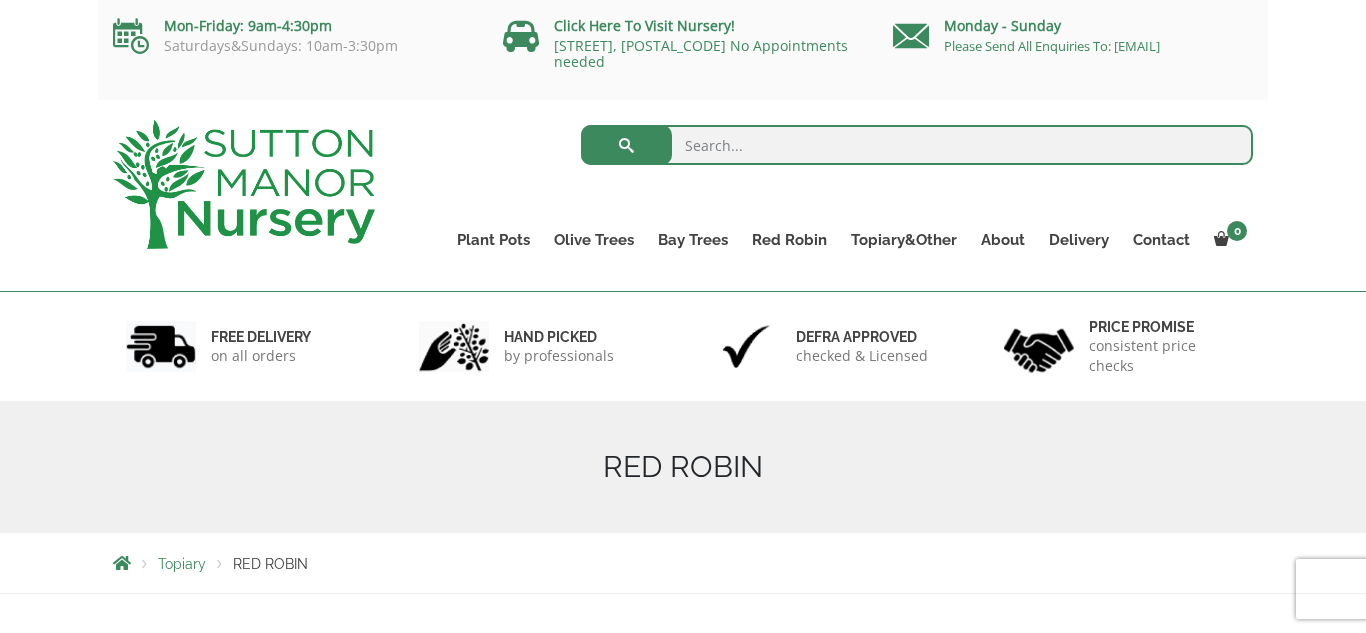 scroll, scrollTop: 40, scrollLeft: 0, axis: vertical 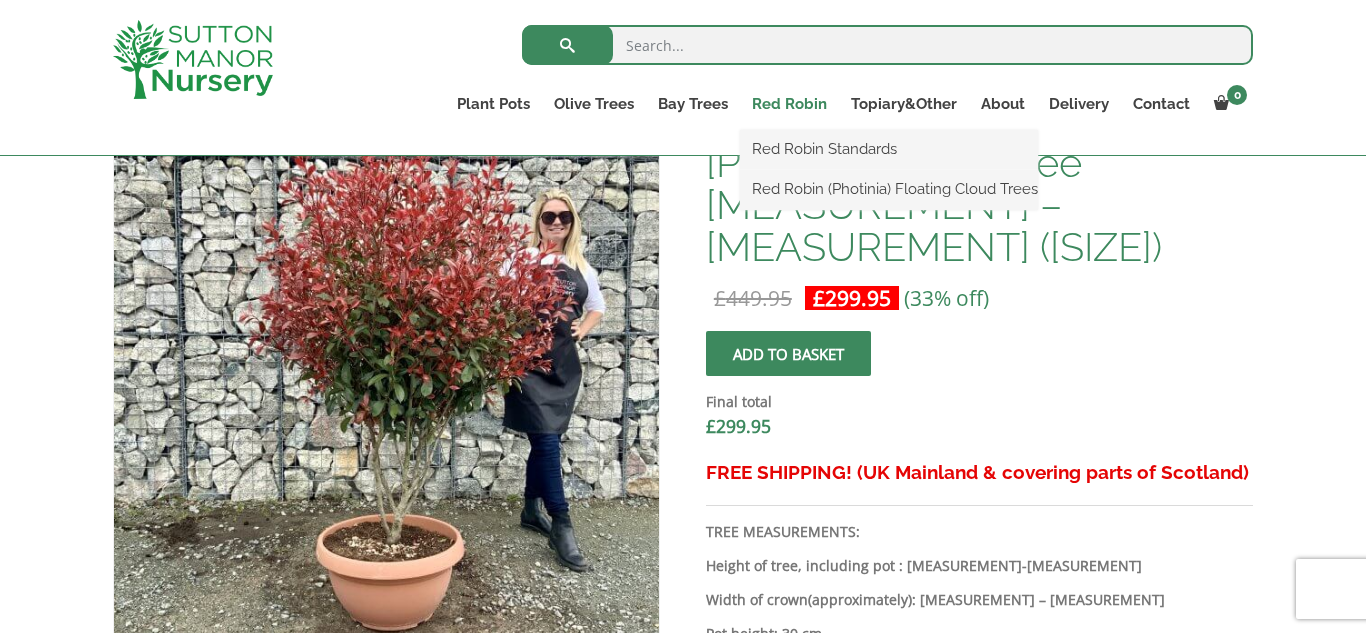 click on "Red Robin" at bounding box center (789, 104) 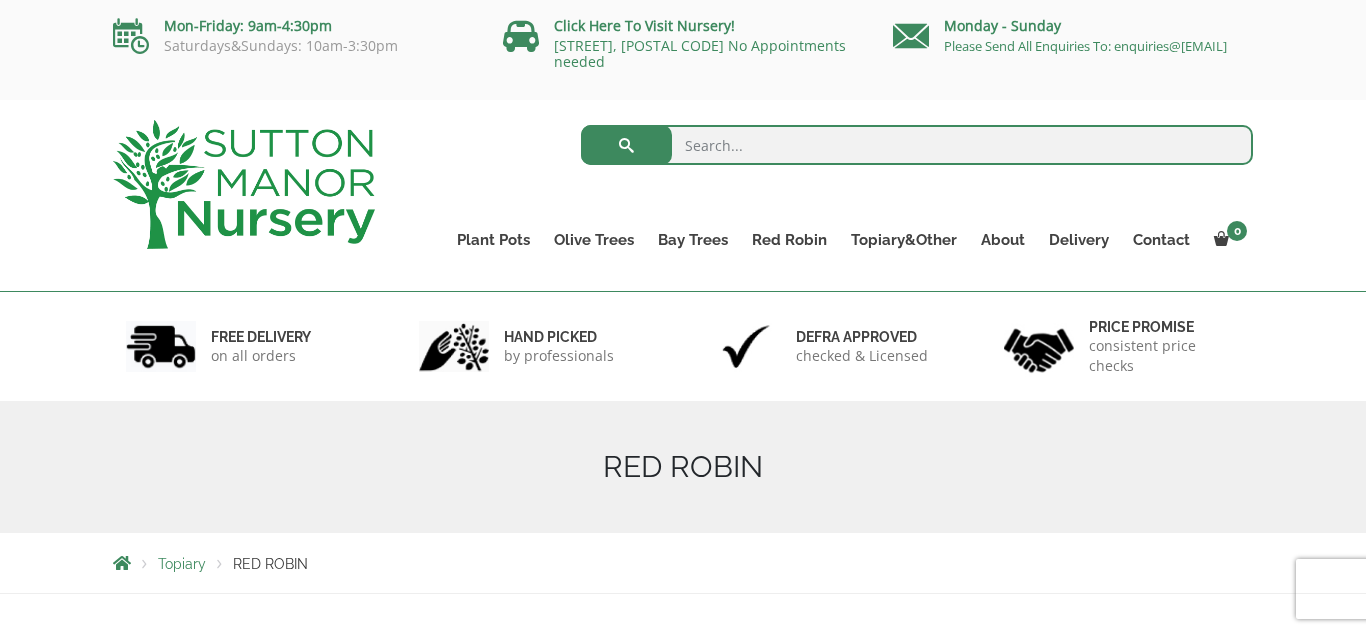 scroll, scrollTop: 0, scrollLeft: 0, axis: both 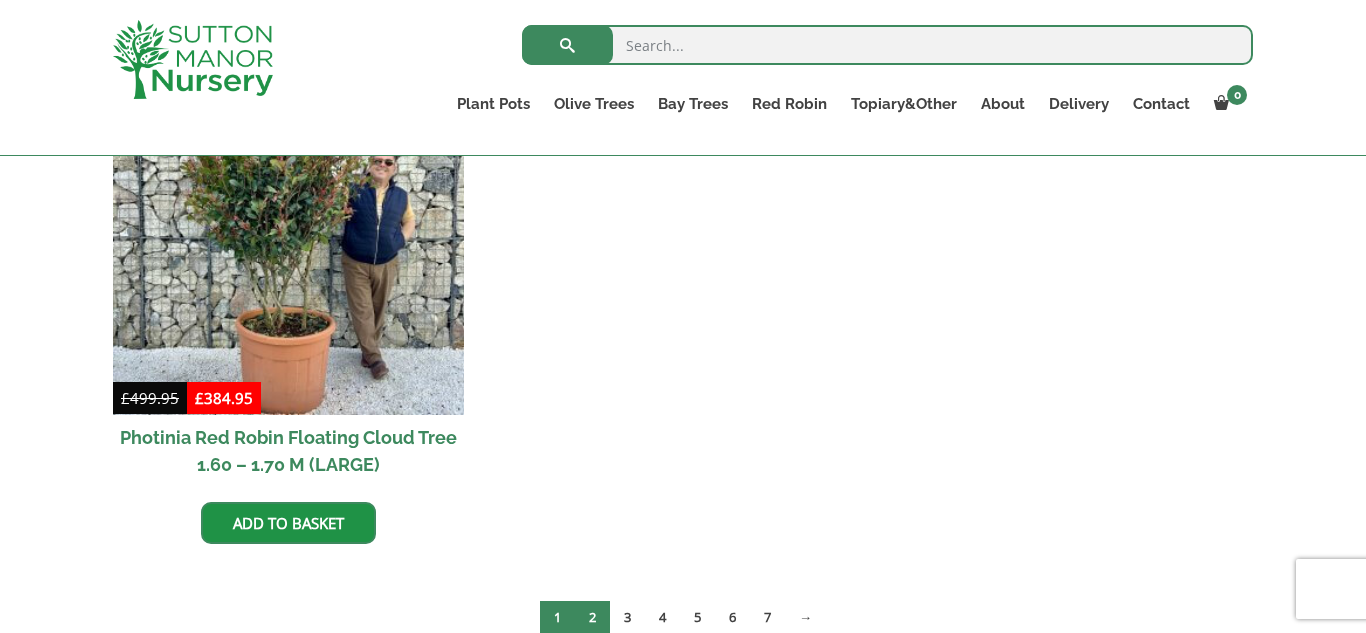 click on "2" at bounding box center (592, 617) 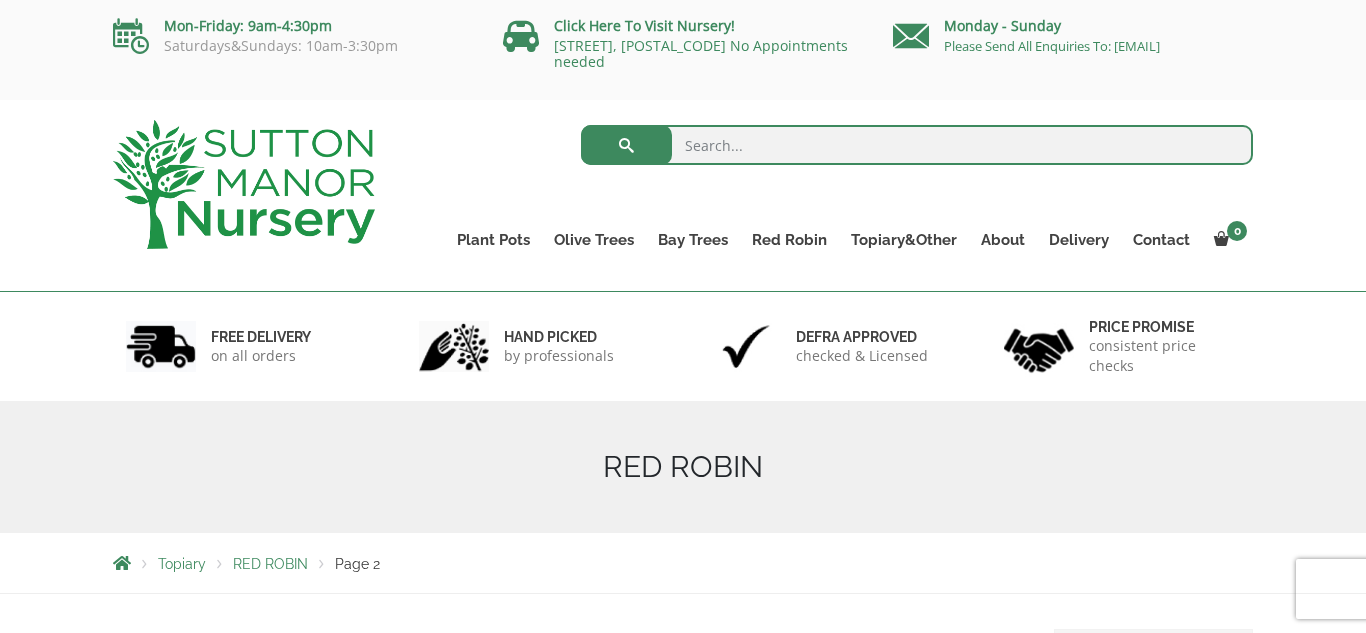 scroll, scrollTop: 0, scrollLeft: 0, axis: both 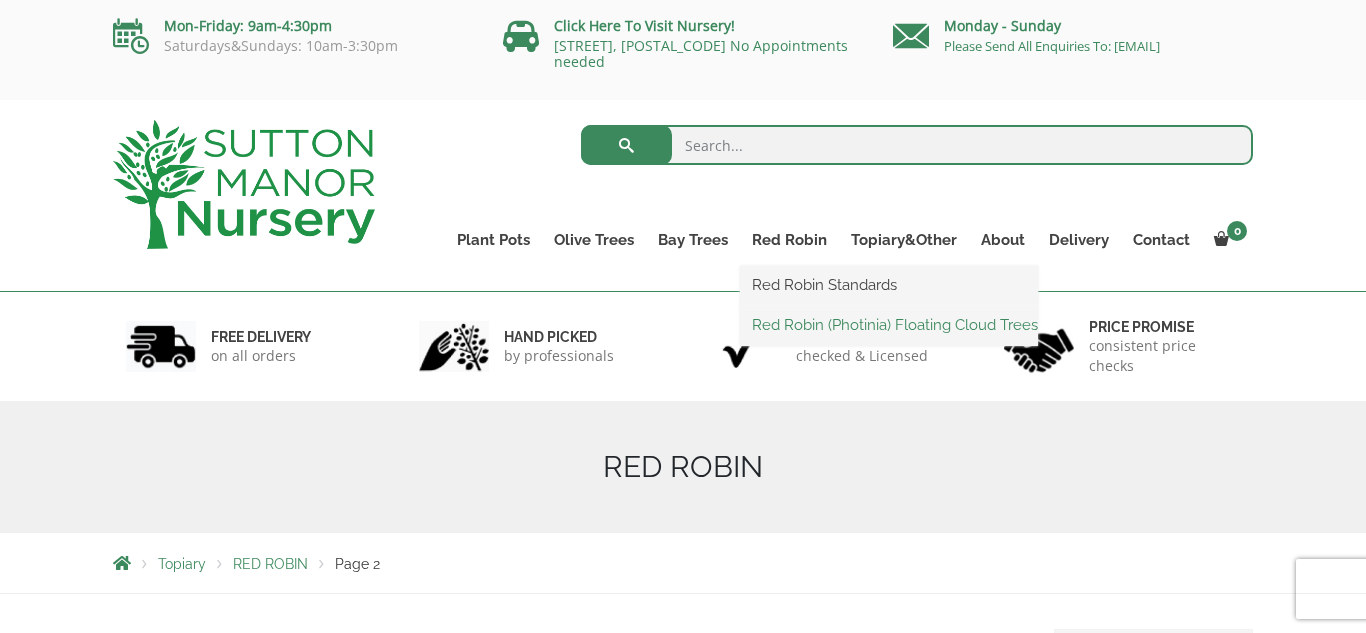 click on "Red Robin (Photinia) Floating Cloud Trees" at bounding box center [889, 325] 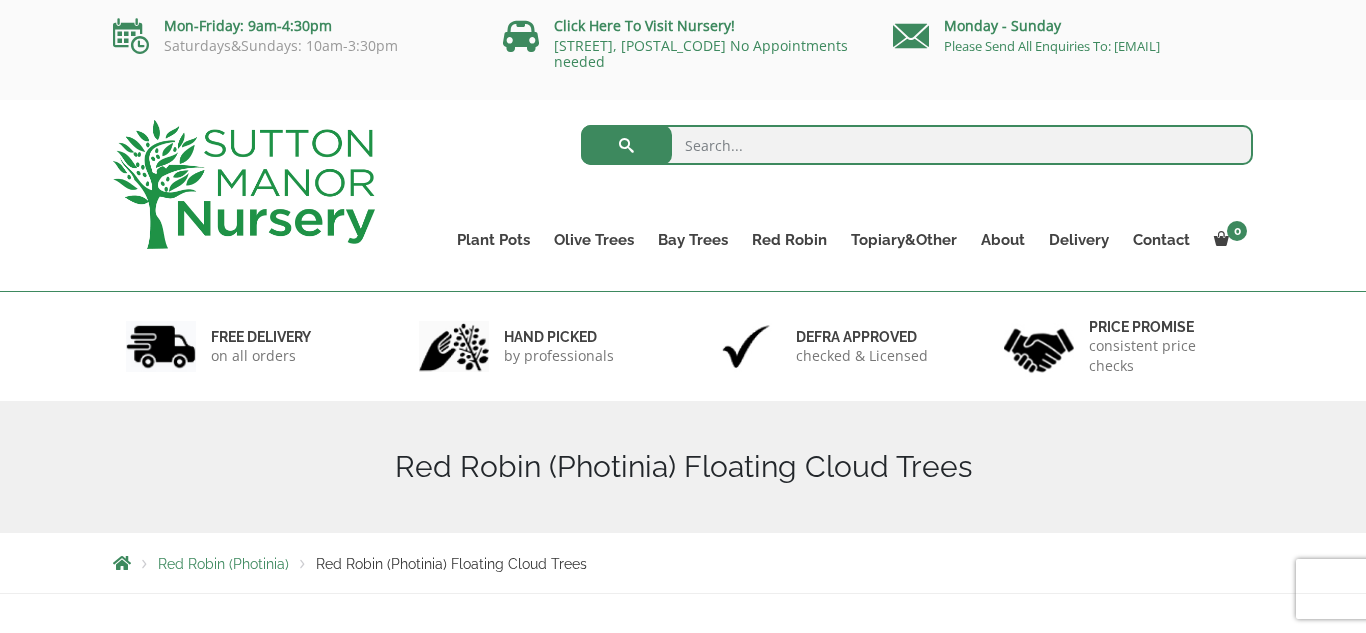 scroll, scrollTop: 0, scrollLeft: 0, axis: both 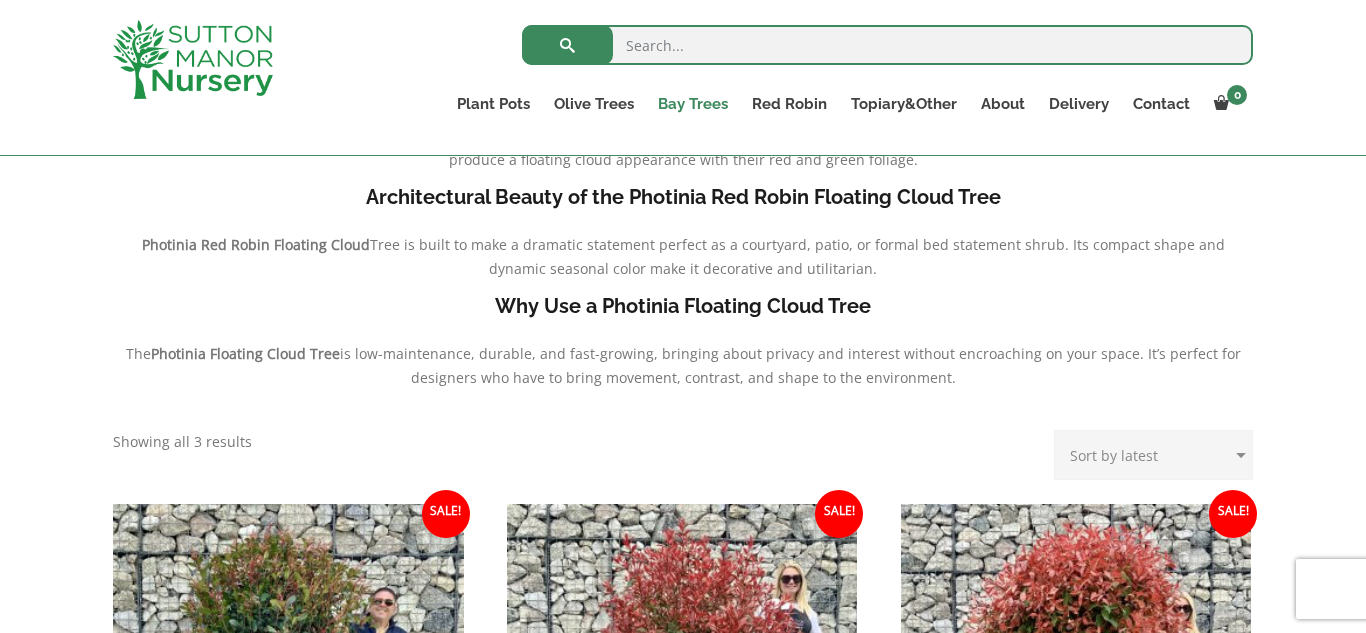 click on "Bay Trees" at bounding box center (693, 104) 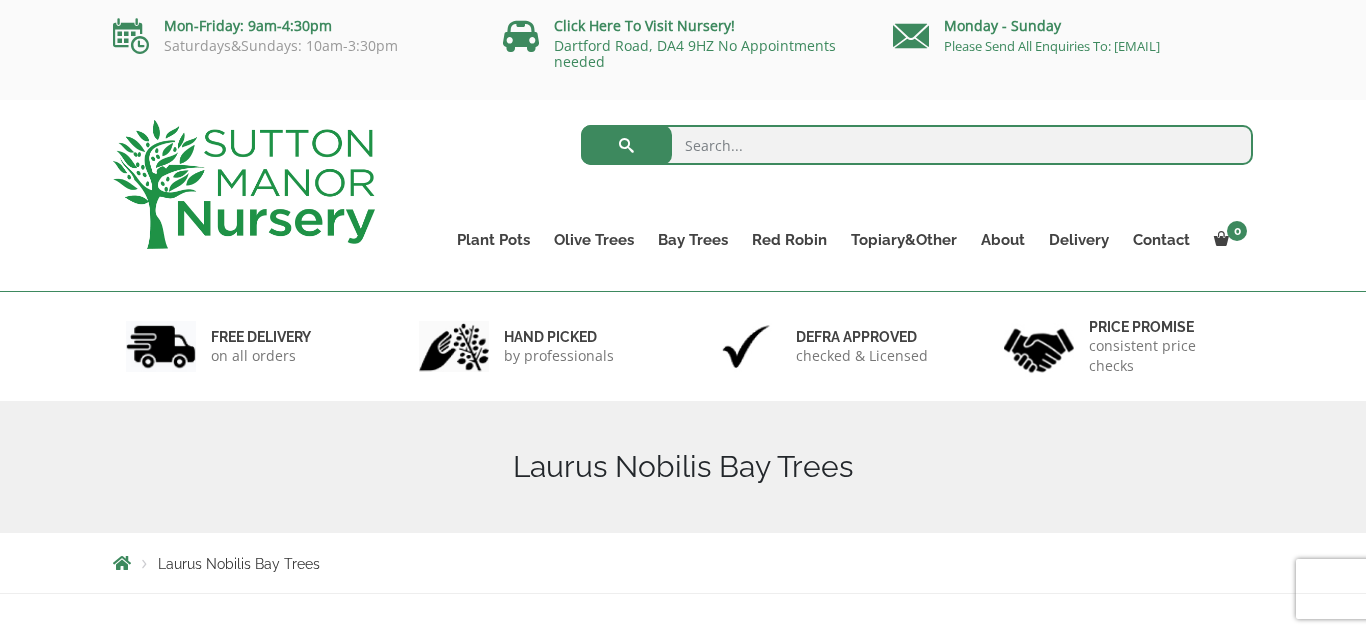 scroll, scrollTop: 0, scrollLeft: 0, axis: both 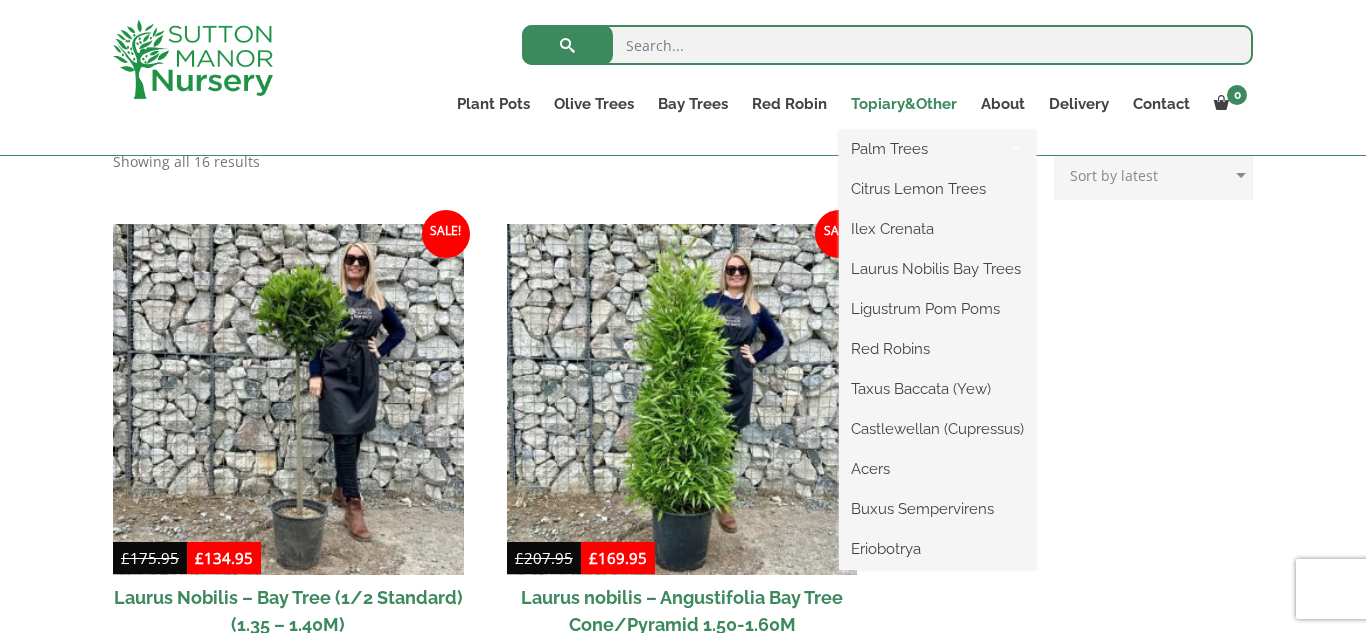 click on "Topiary&Other" at bounding box center (904, 104) 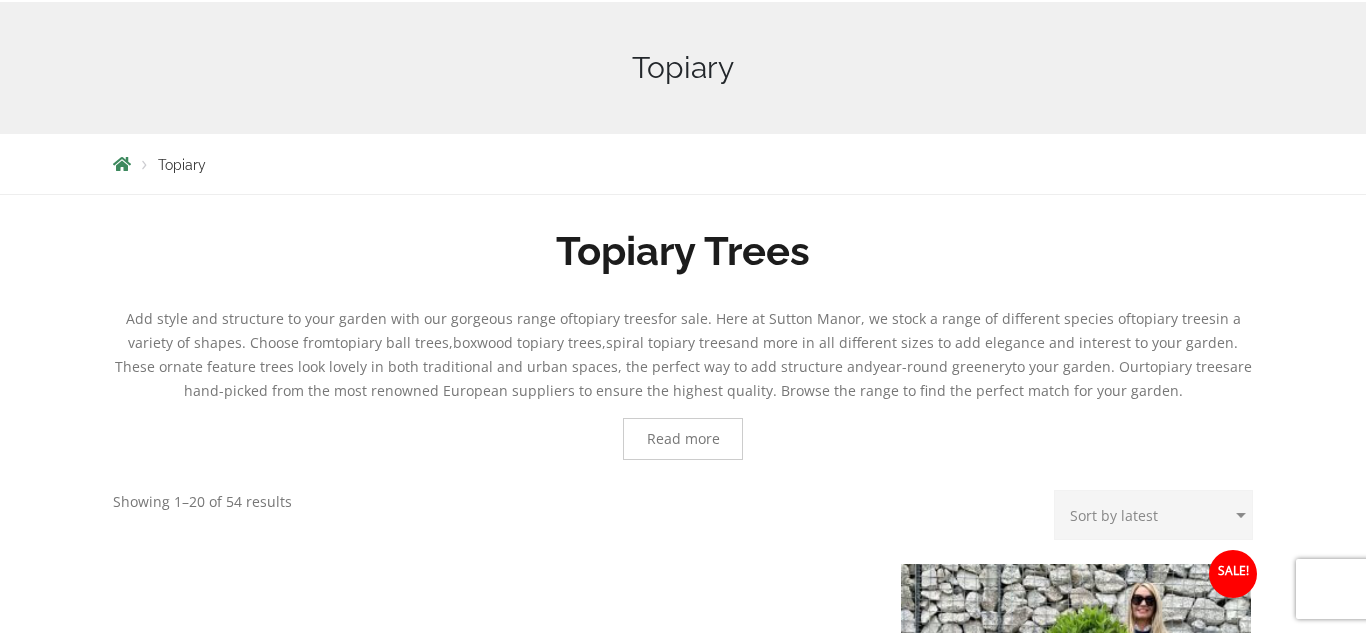 scroll, scrollTop: 0, scrollLeft: 0, axis: both 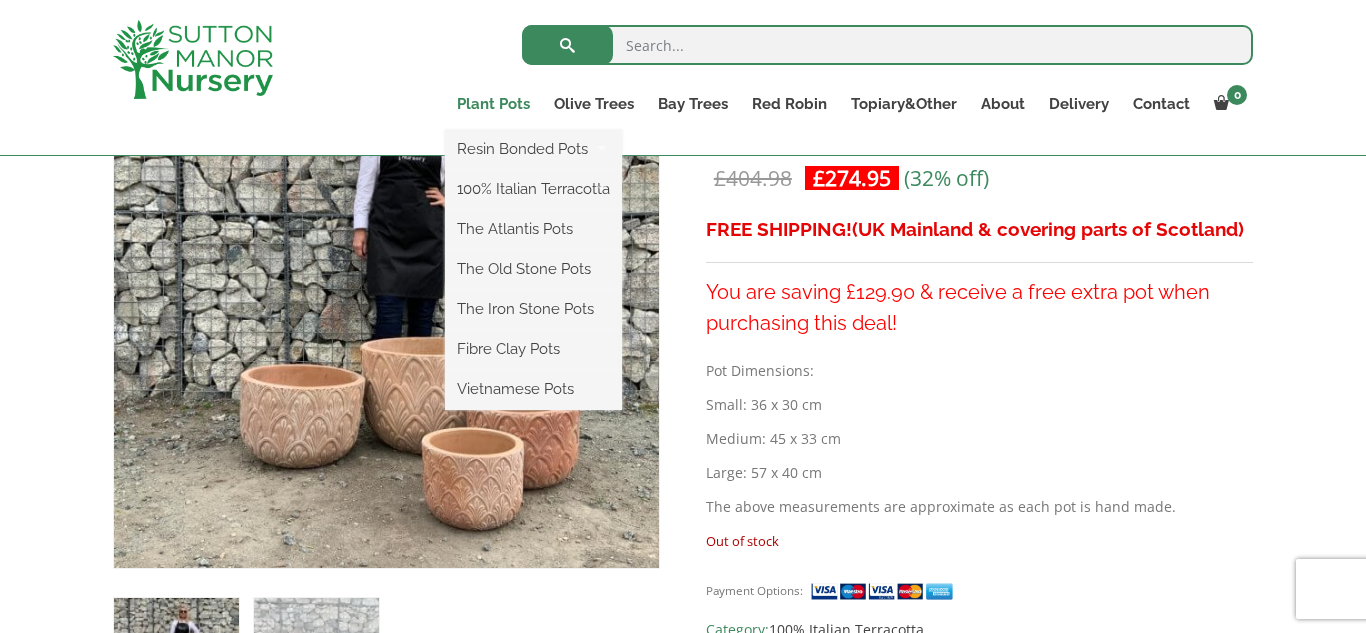 click on "Plant Pots" at bounding box center (493, 104) 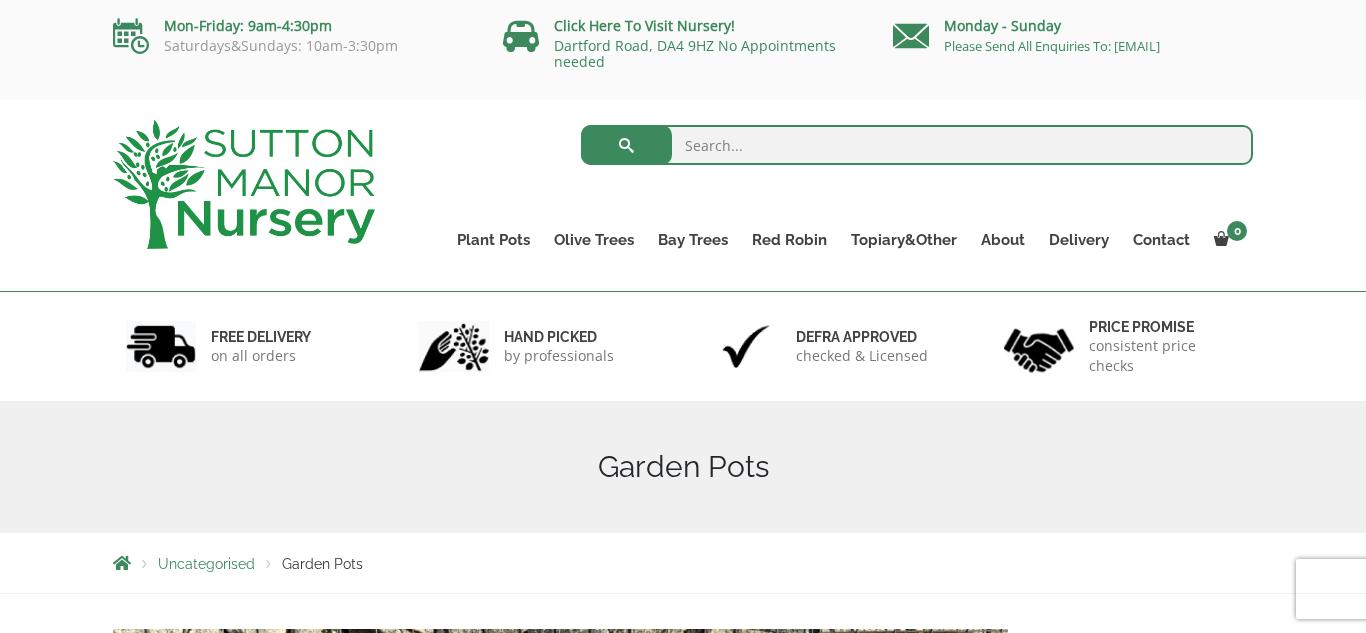 scroll, scrollTop: 153, scrollLeft: 0, axis: vertical 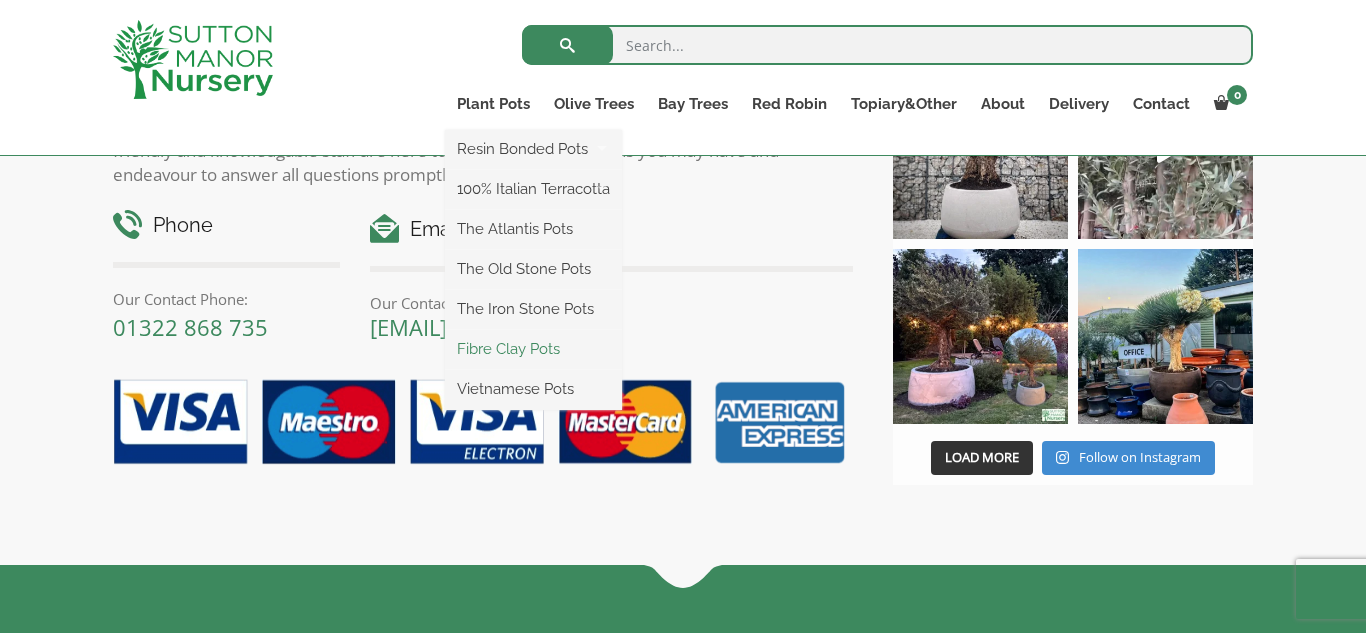click on "Fibre Clay Pots" at bounding box center (533, 349) 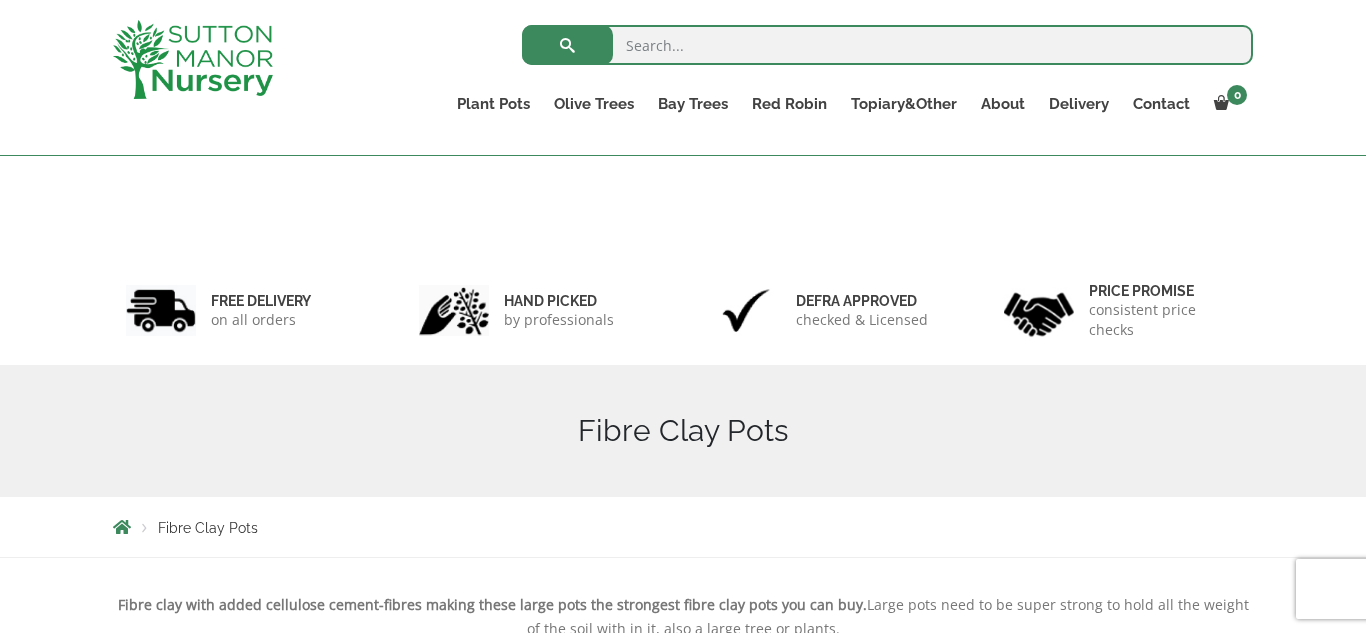 scroll, scrollTop: 459, scrollLeft: 0, axis: vertical 